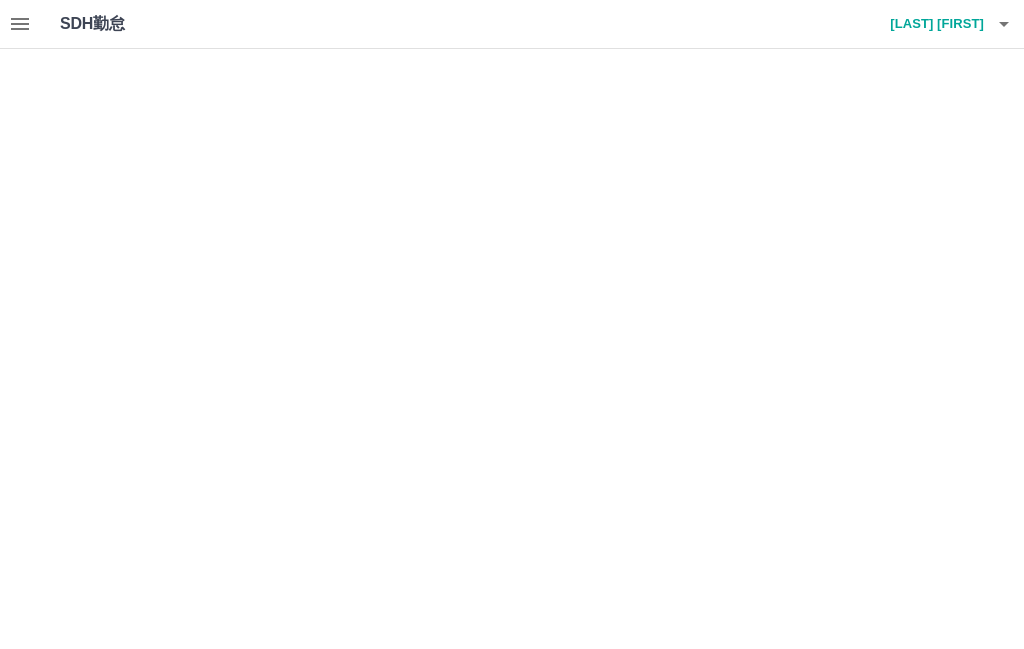 scroll, scrollTop: 0, scrollLeft: 0, axis: both 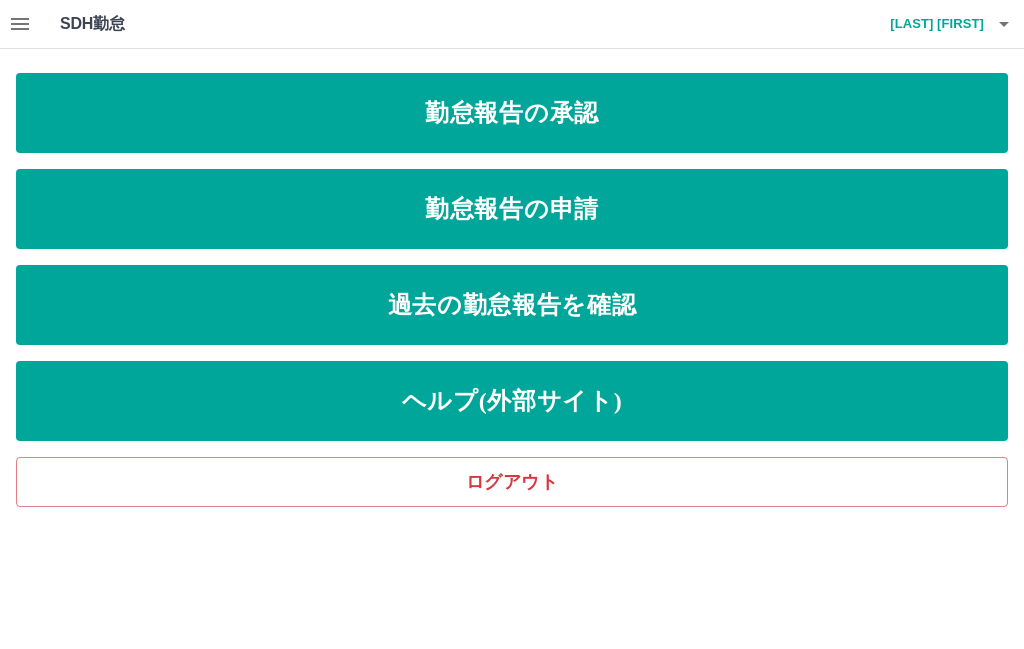 click on "ログアウト" at bounding box center (512, 482) 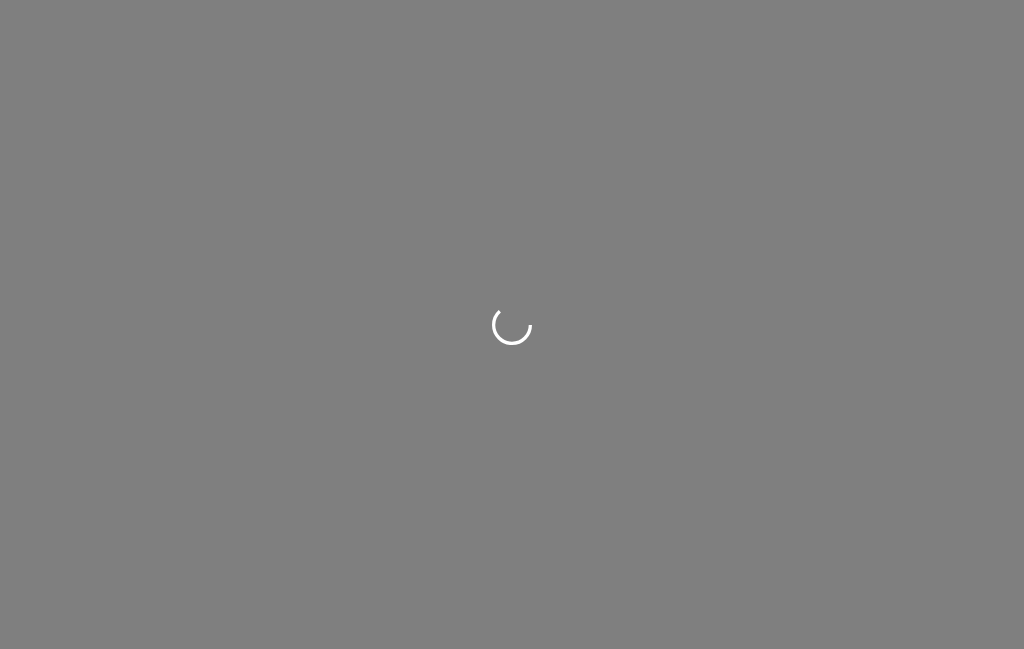 scroll, scrollTop: 0, scrollLeft: 0, axis: both 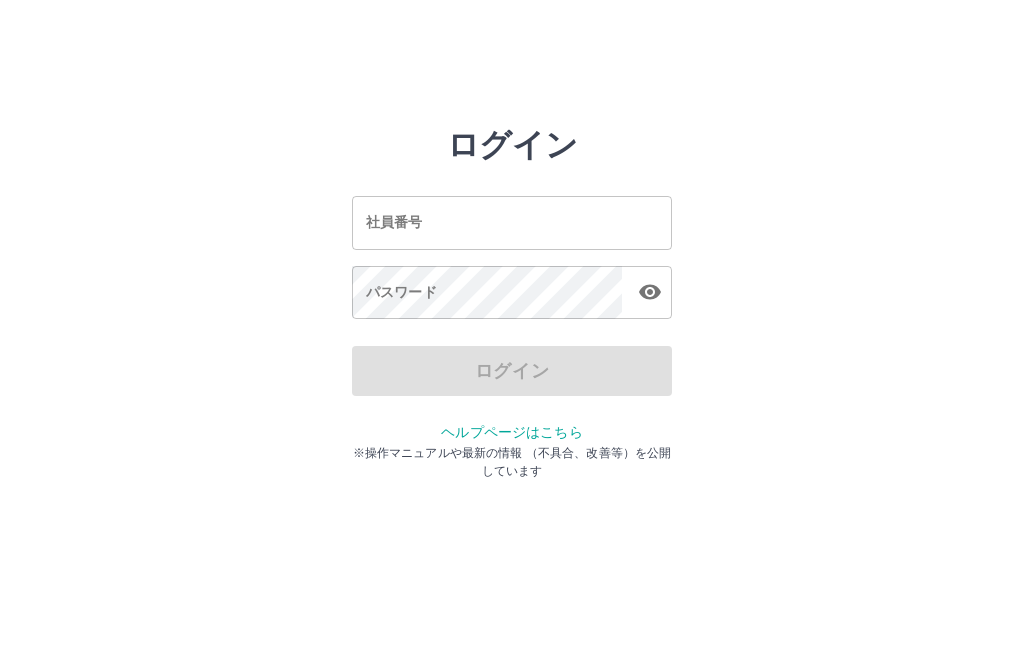 click on "社員番号" at bounding box center [512, 222] 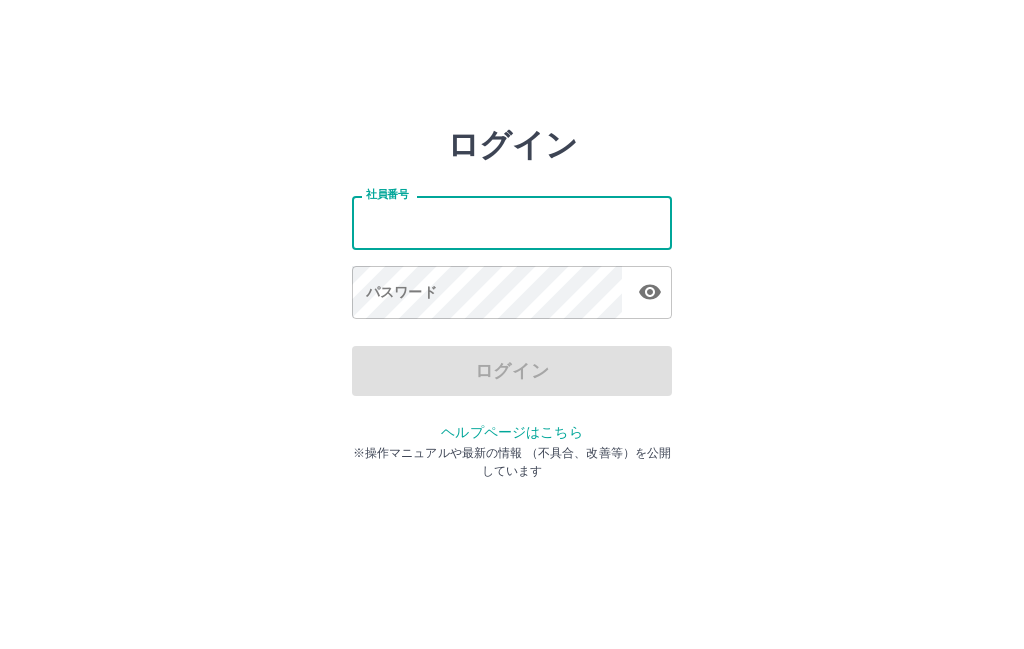 click on "社員番号 社員番号 パスワード パスワード" at bounding box center [512, 254] 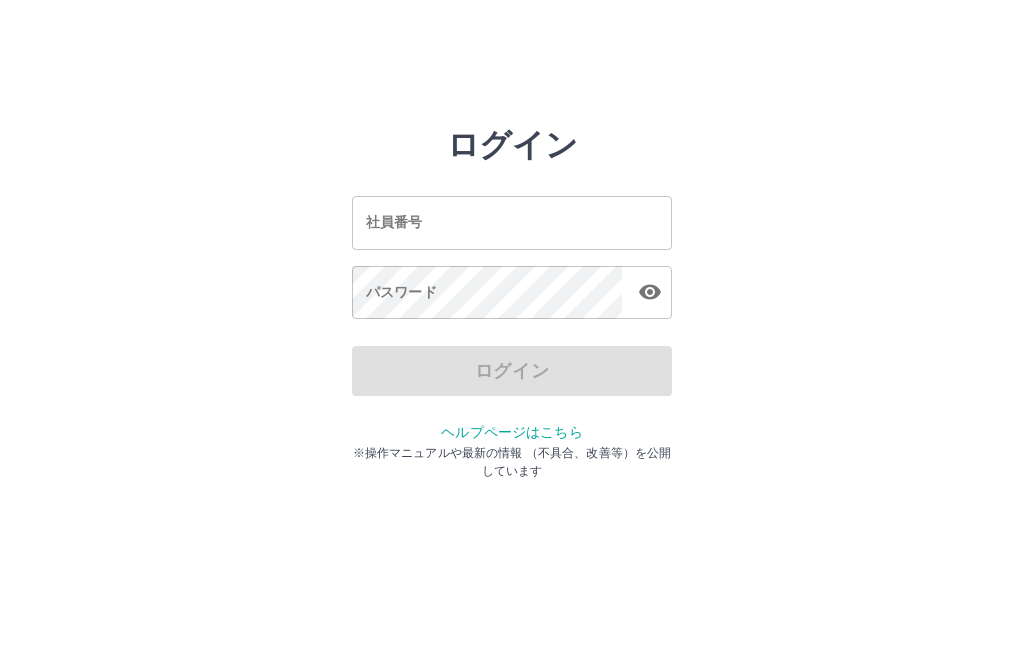 click on "社員番号 社員番号 パスワード パスワード" at bounding box center [512, 254] 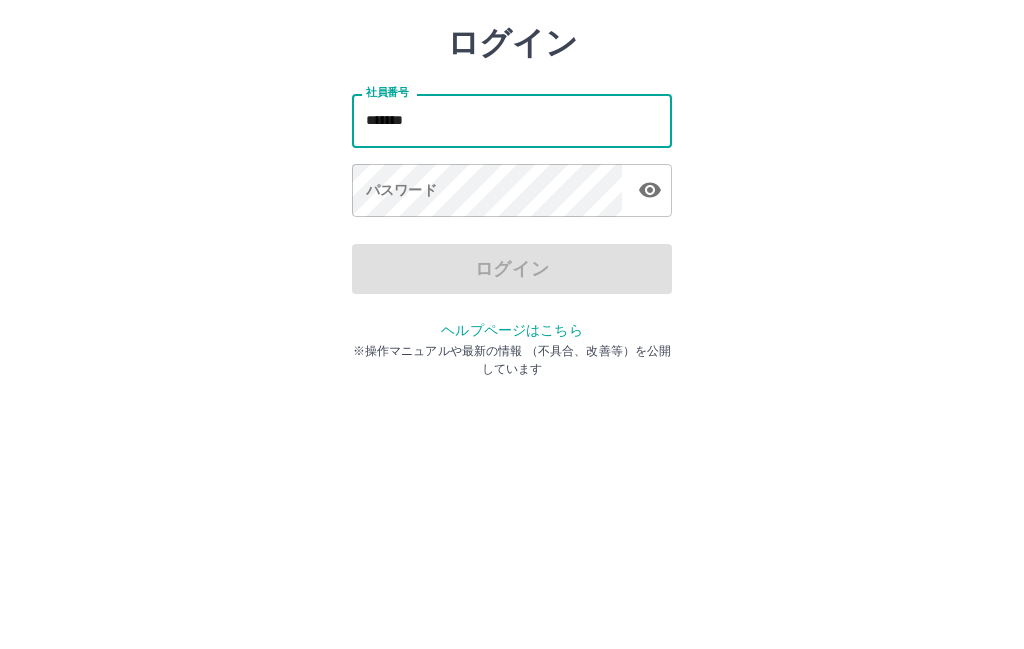 type on "*******" 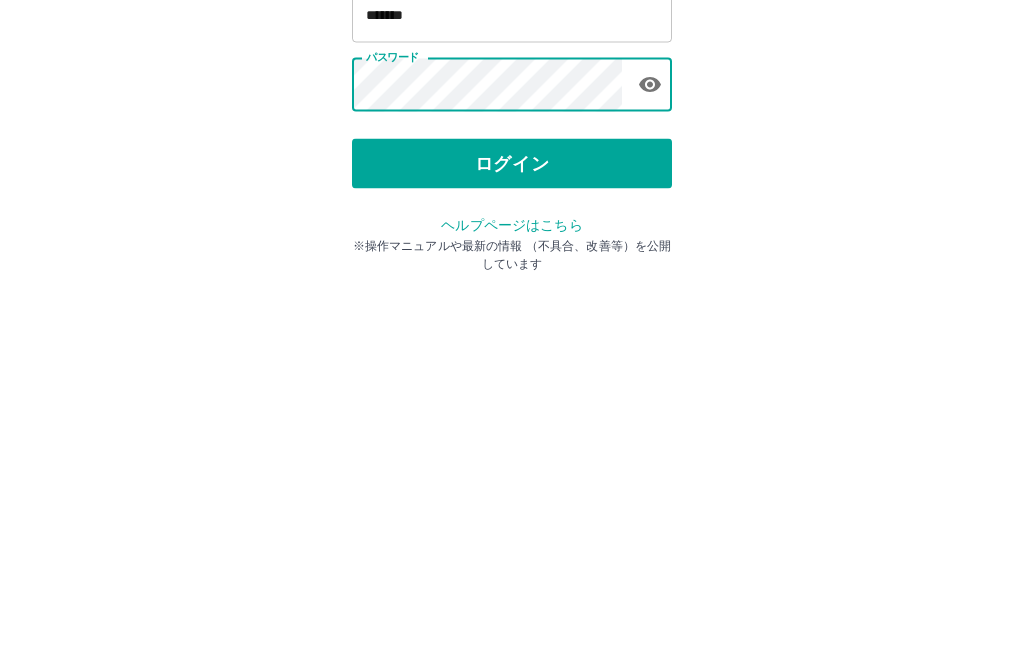 click on "ログイン" at bounding box center [512, 371] 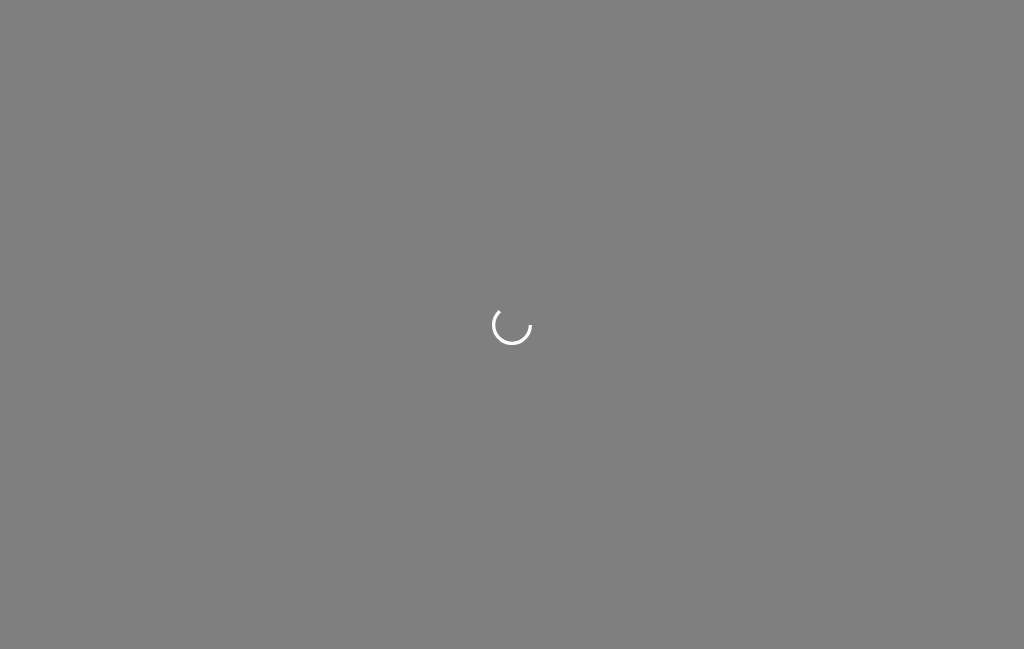 scroll, scrollTop: 0, scrollLeft: 0, axis: both 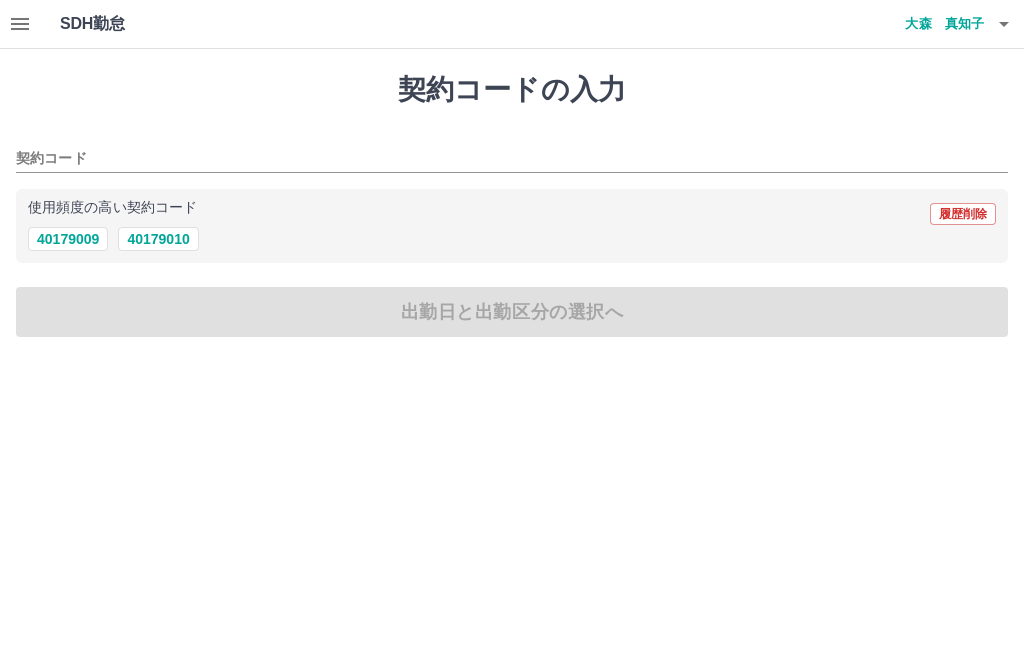 click on "40179010" at bounding box center (158, 239) 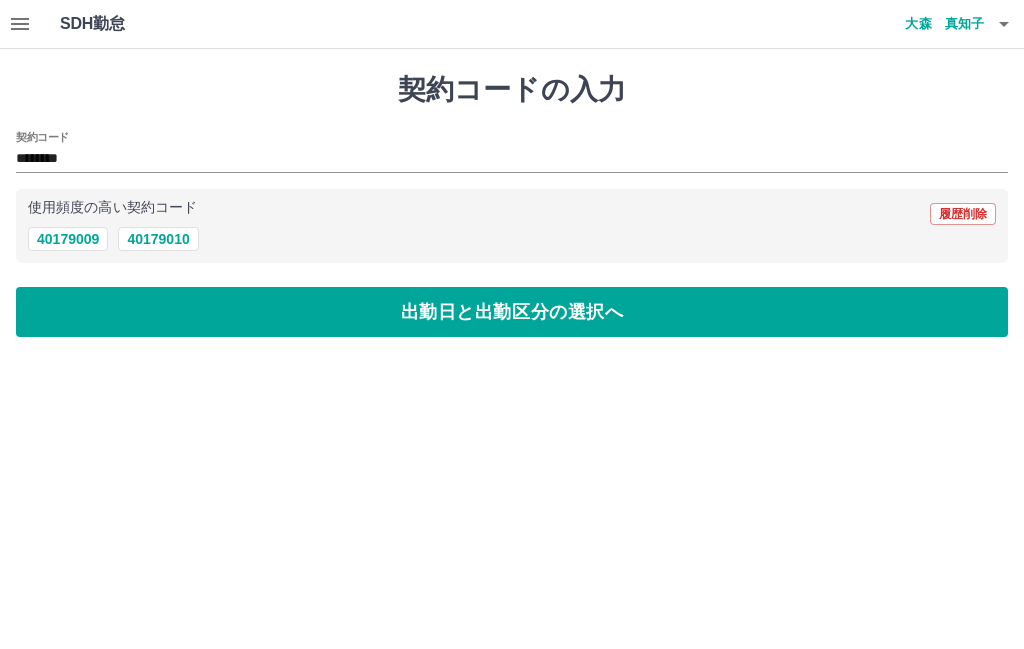 click on "出勤日と出勤区分の選択へ" at bounding box center [512, 312] 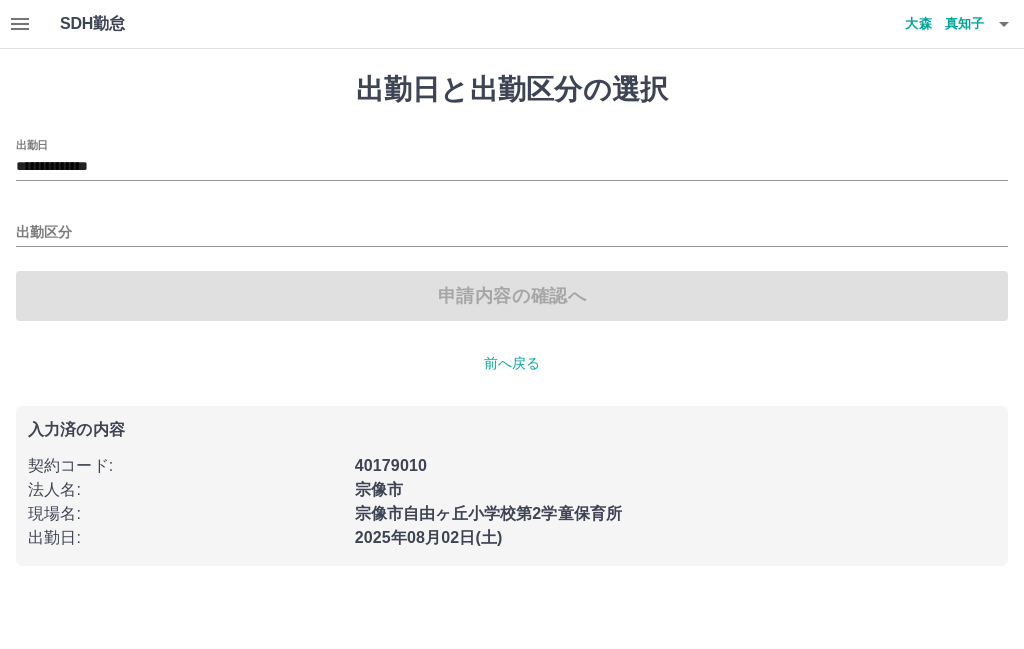 click on "出勤区分" at bounding box center [512, 233] 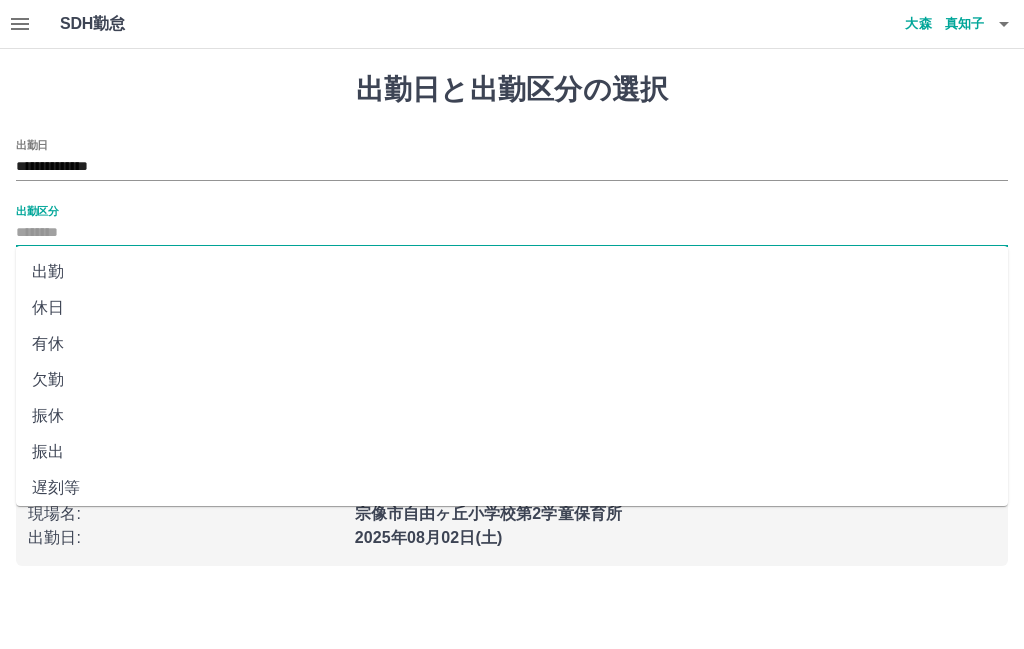 click on "出勤" at bounding box center (512, 272) 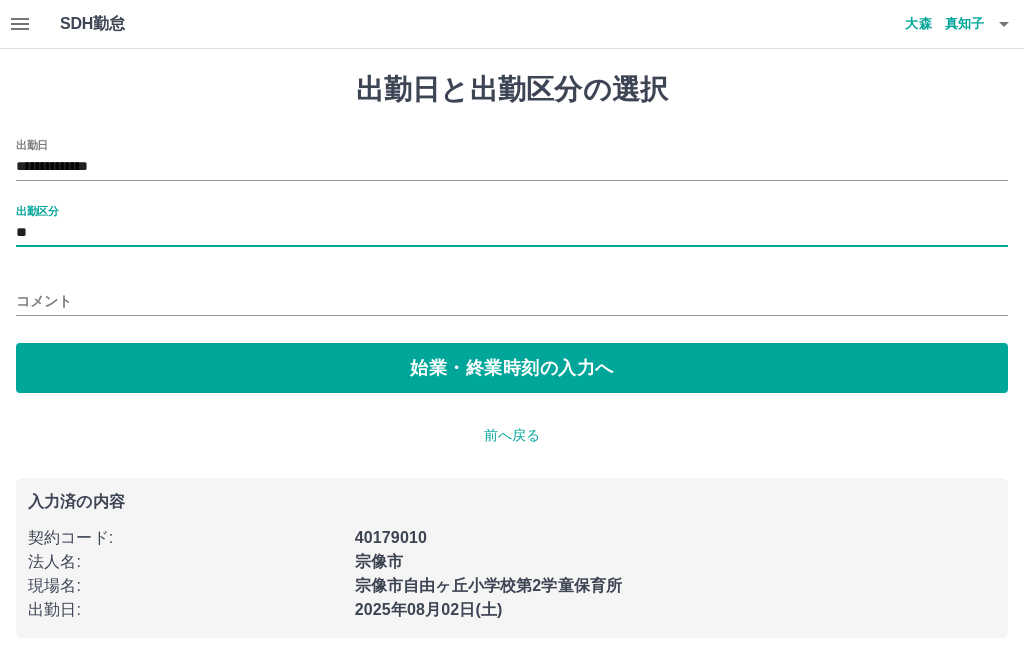 click on "始業・終業時刻の入力へ" at bounding box center [512, 368] 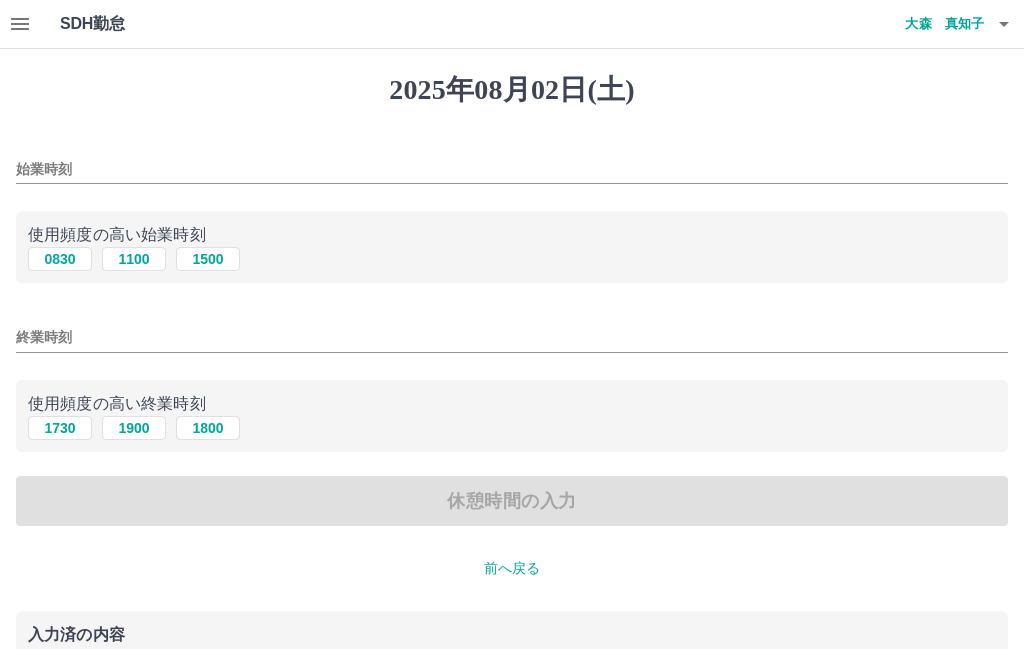 click on "始業時刻" at bounding box center (512, 169) 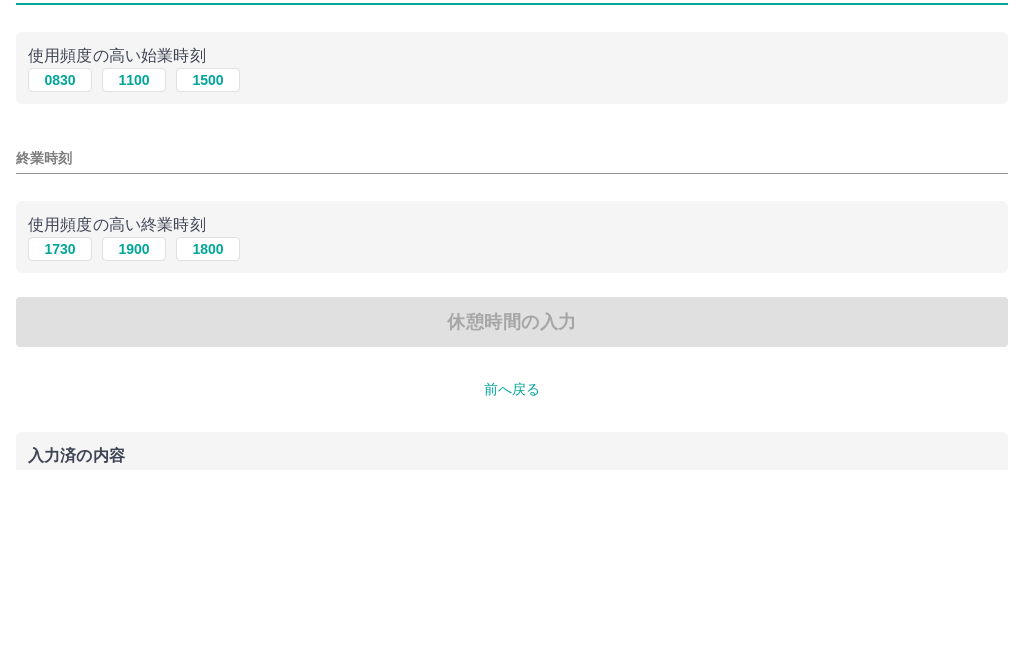 type on "***" 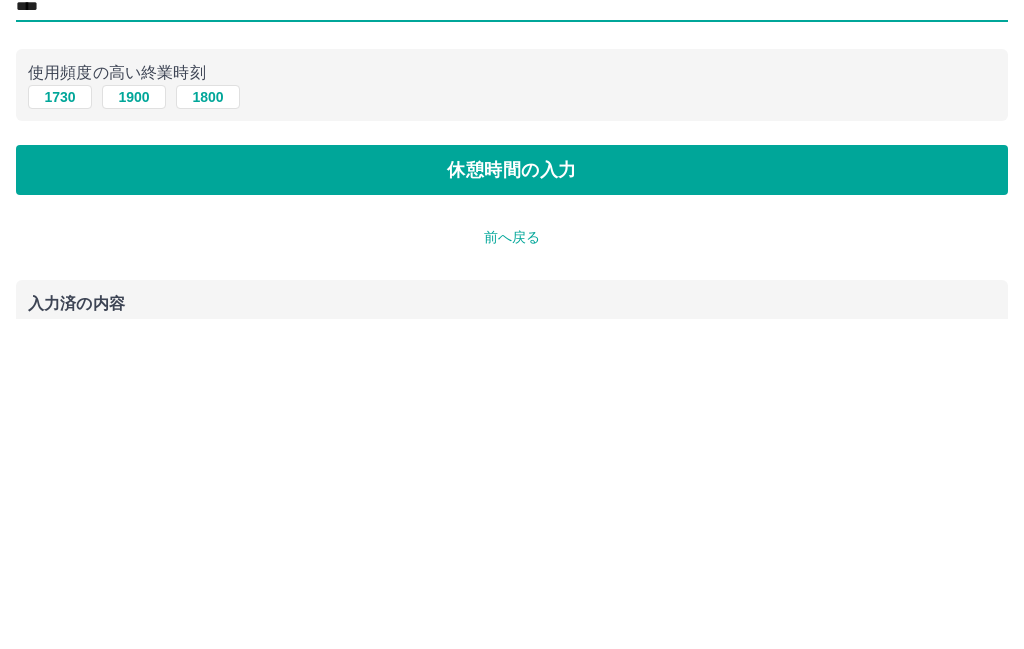 type on "****" 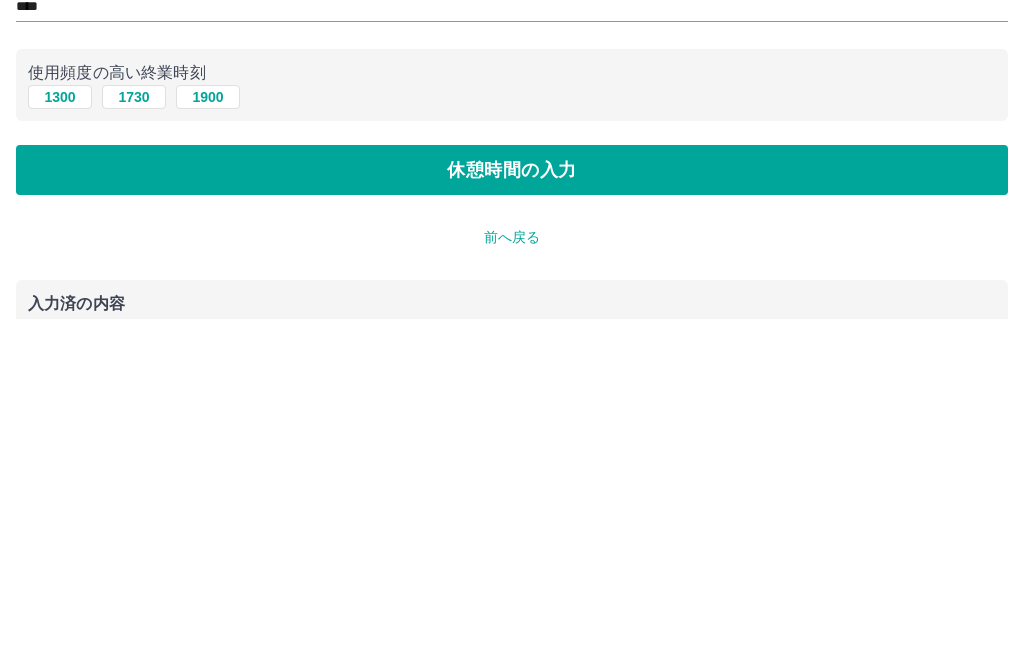 type on "****" 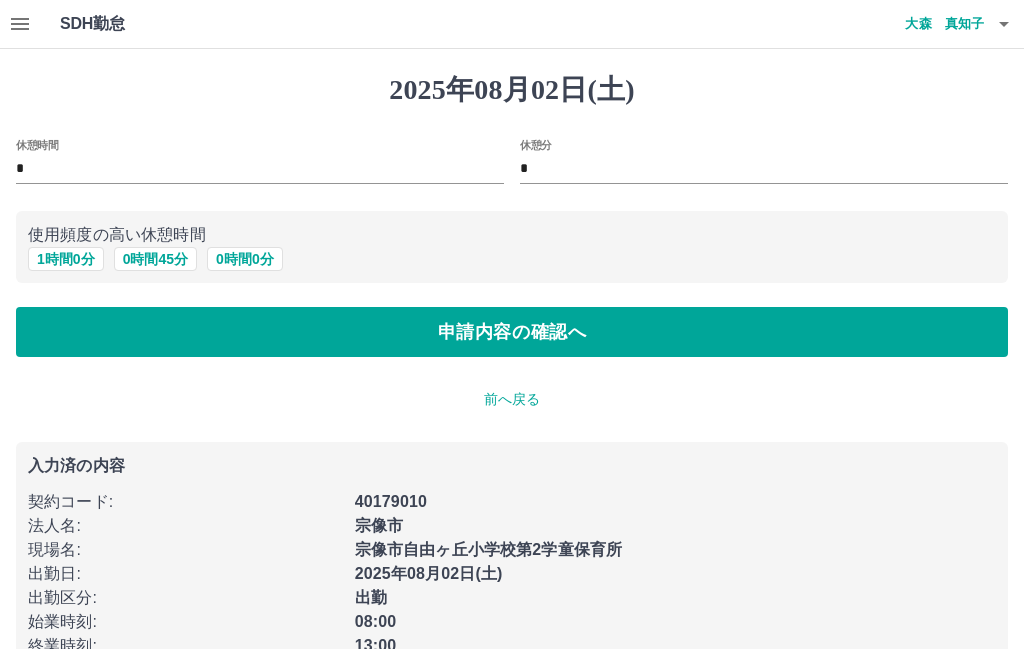 scroll, scrollTop: 50, scrollLeft: 0, axis: vertical 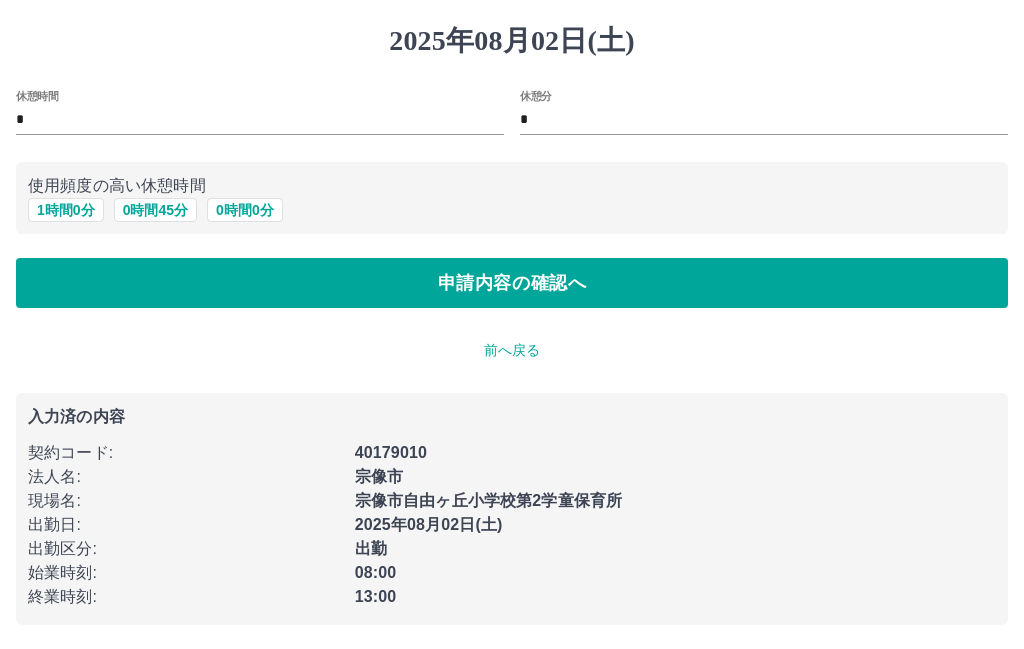 click on "申請内容の確認へ" at bounding box center (512, 283) 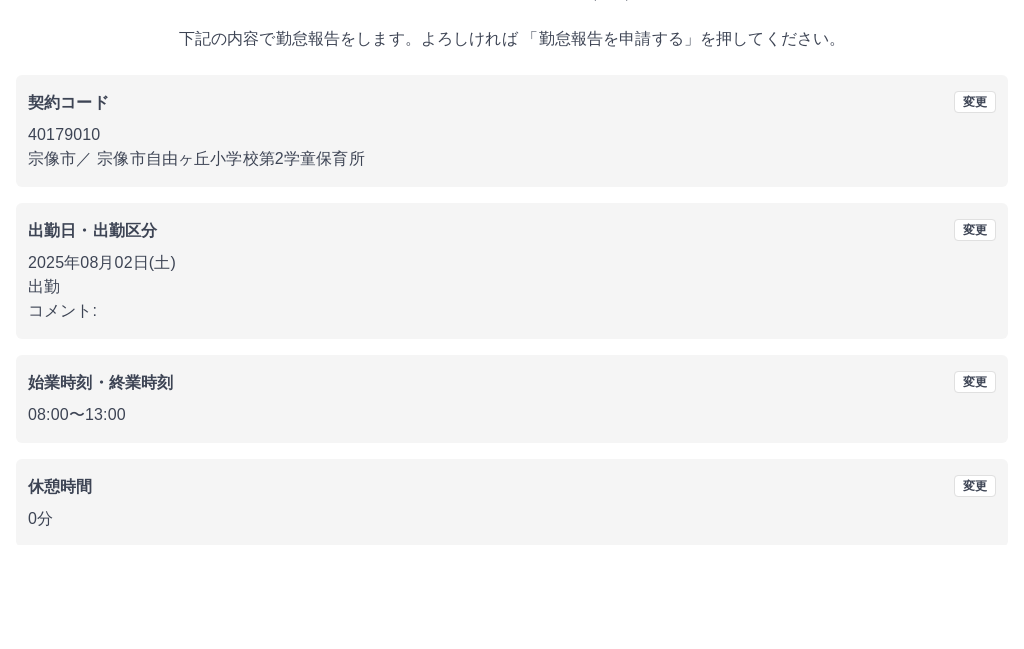 scroll, scrollTop: 25, scrollLeft: 0, axis: vertical 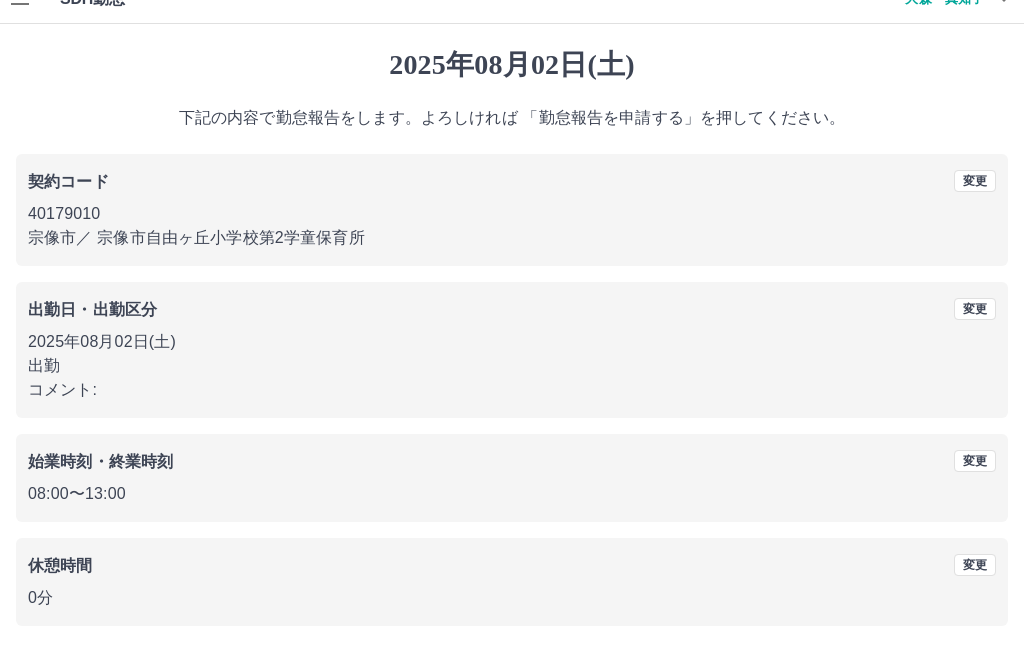 click on "勤怠報告を申請する" at bounding box center [512, 675] 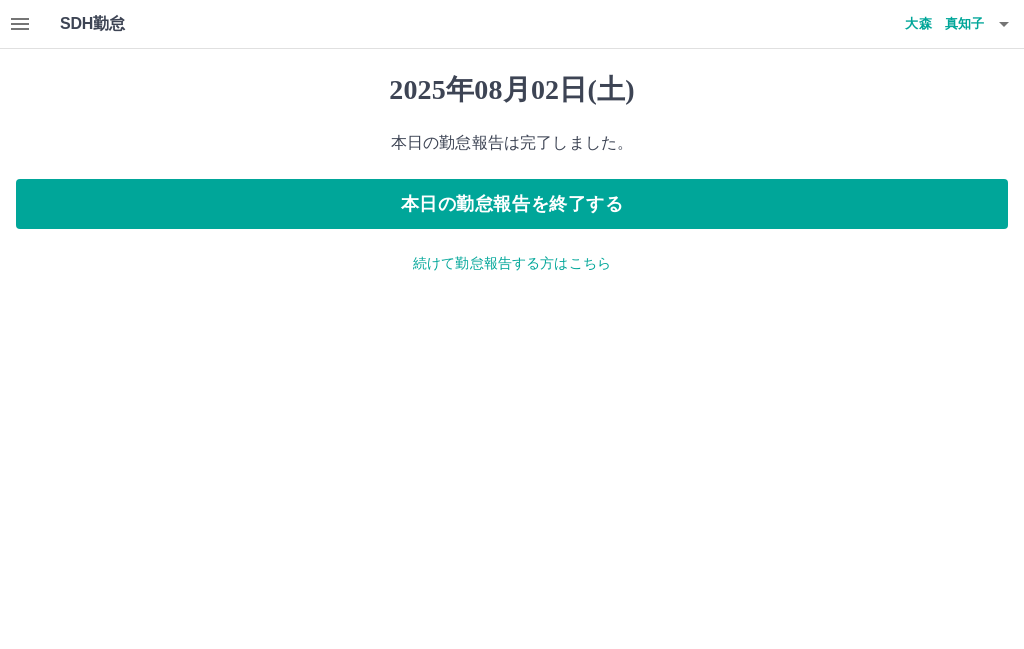 click on "本日の勤怠報告を終了する" at bounding box center (512, 204) 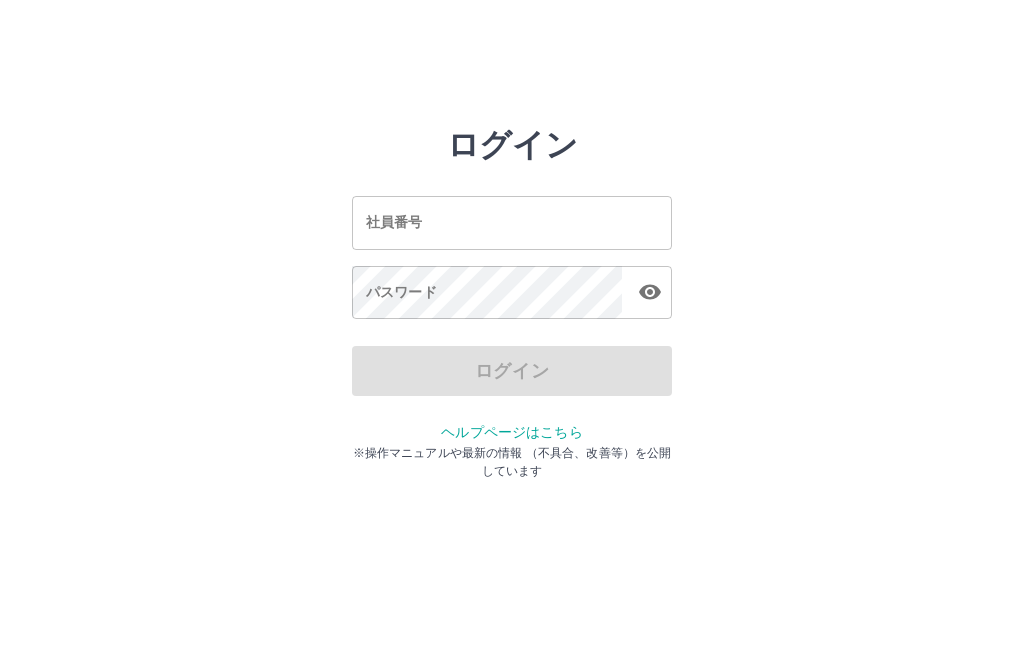 scroll, scrollTop: 0, scrollLeft: 0, axis: both 